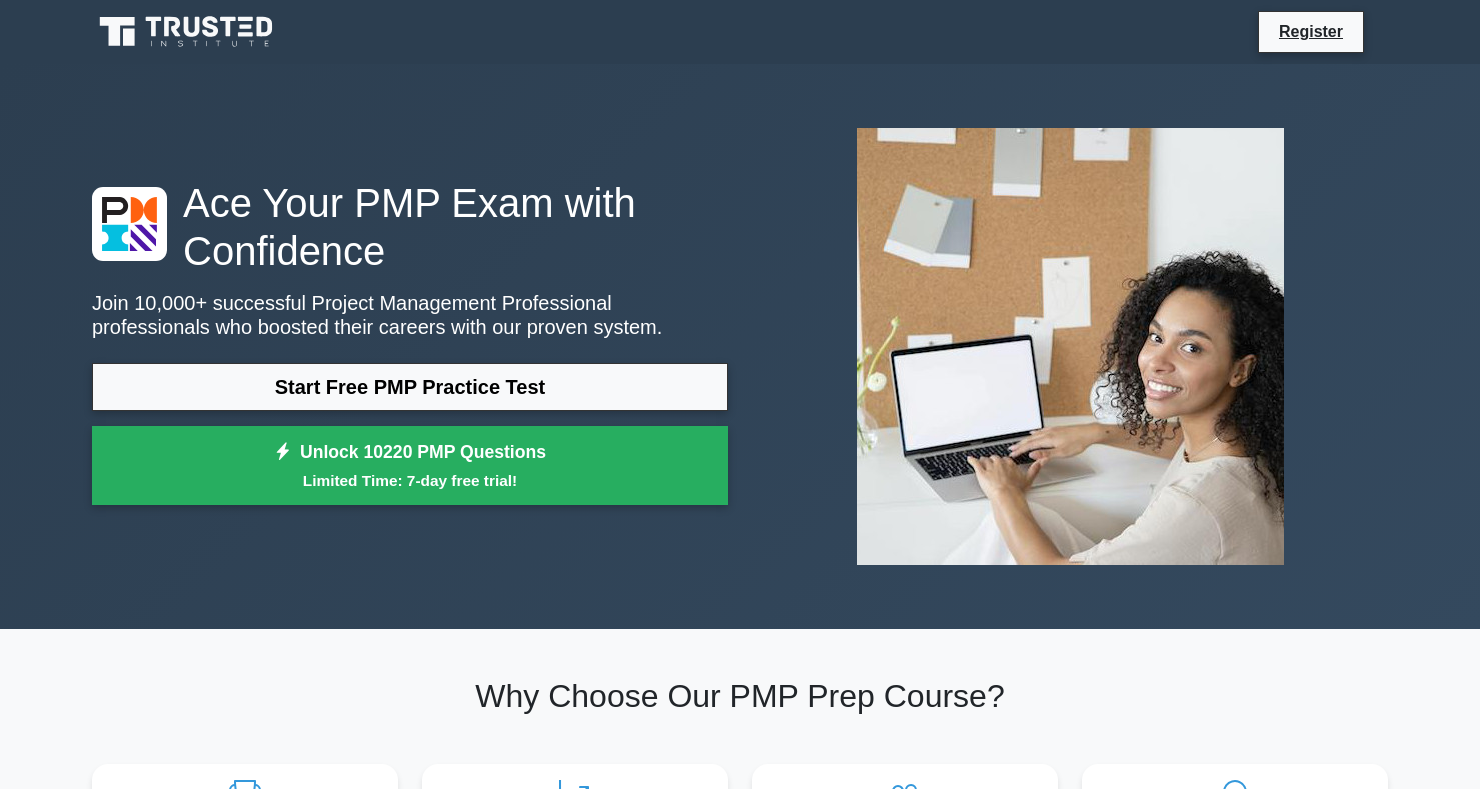 scroll, scrollTop: 143, scrollLeft: 0, axis: vertical 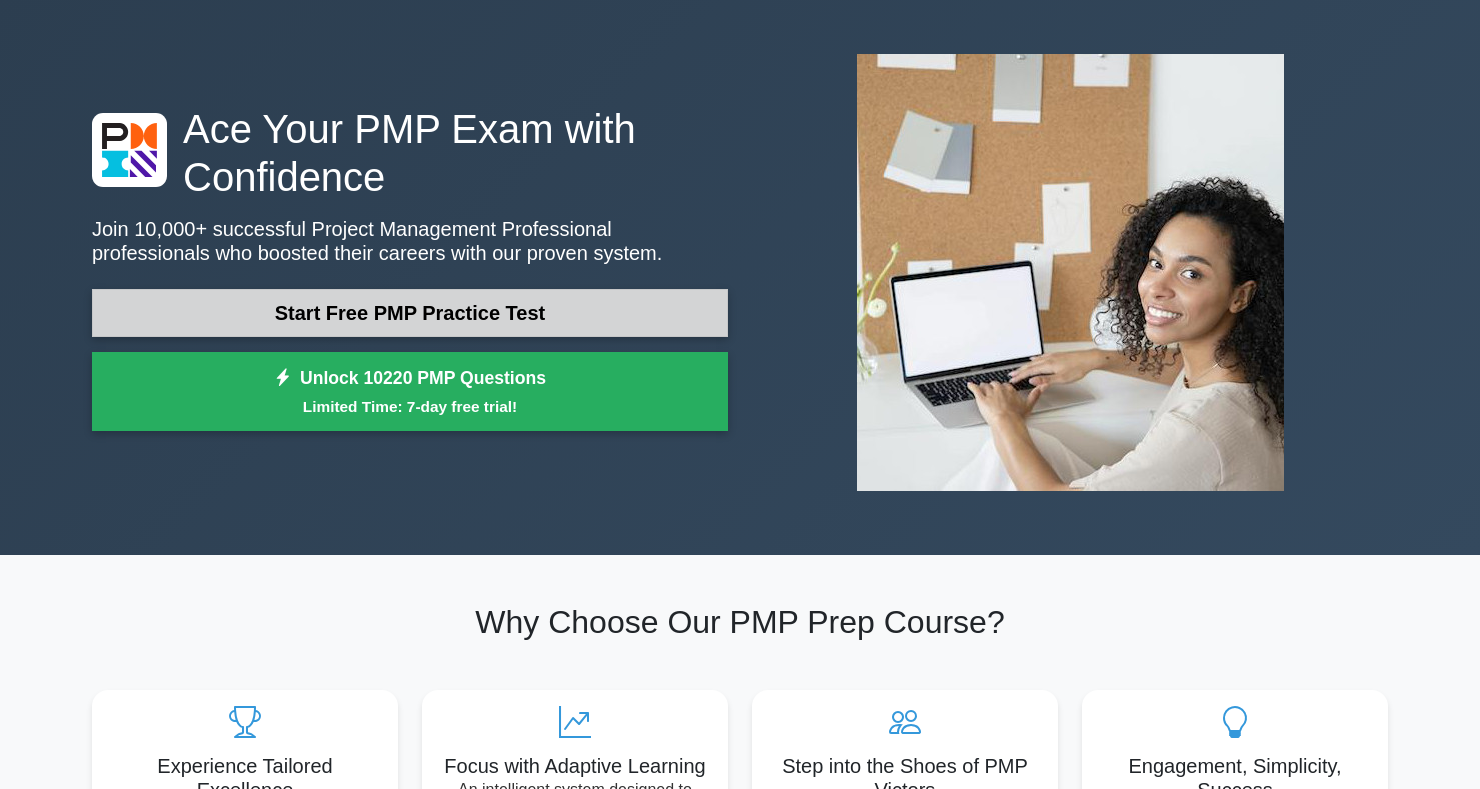 click on "Start Free PMP Practice Test" at bounding box center (410, 313) 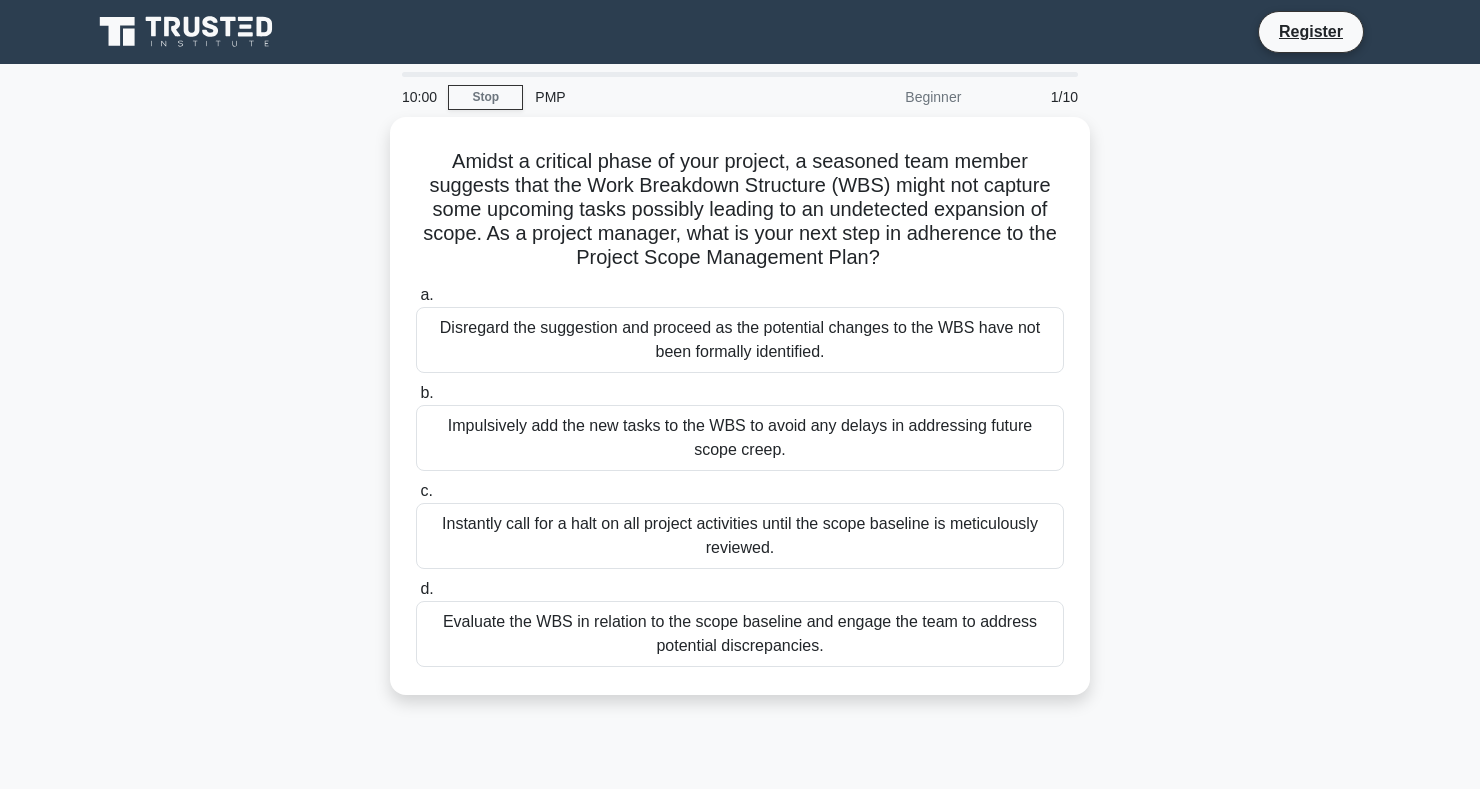 scroll, scrollTop: 0, scrollLeft: 0, axis: both 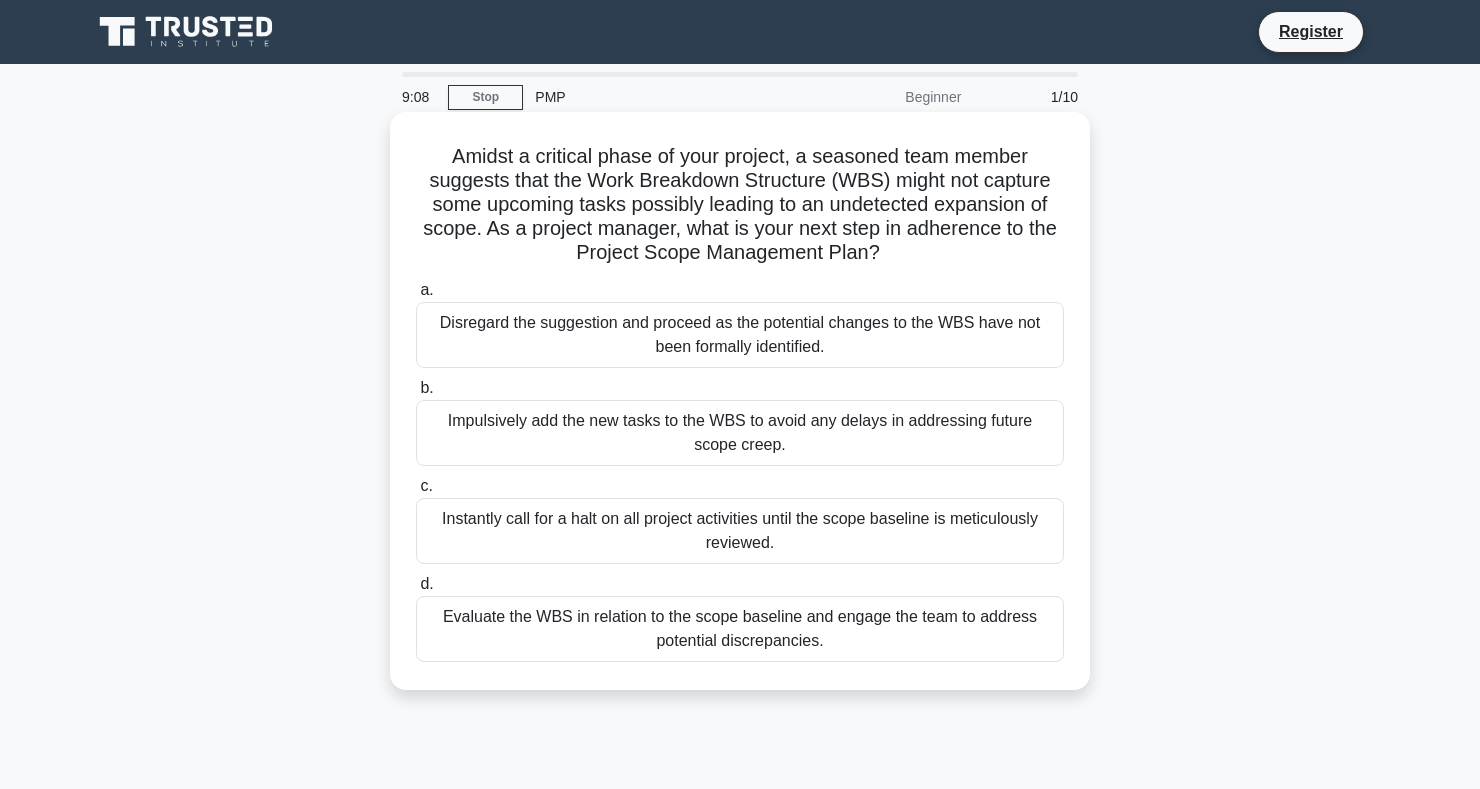 click on "Evaluate the WBS in relation to the scope baseline and engage the team to address potential discrepancies." at bounding box center [740, 629] 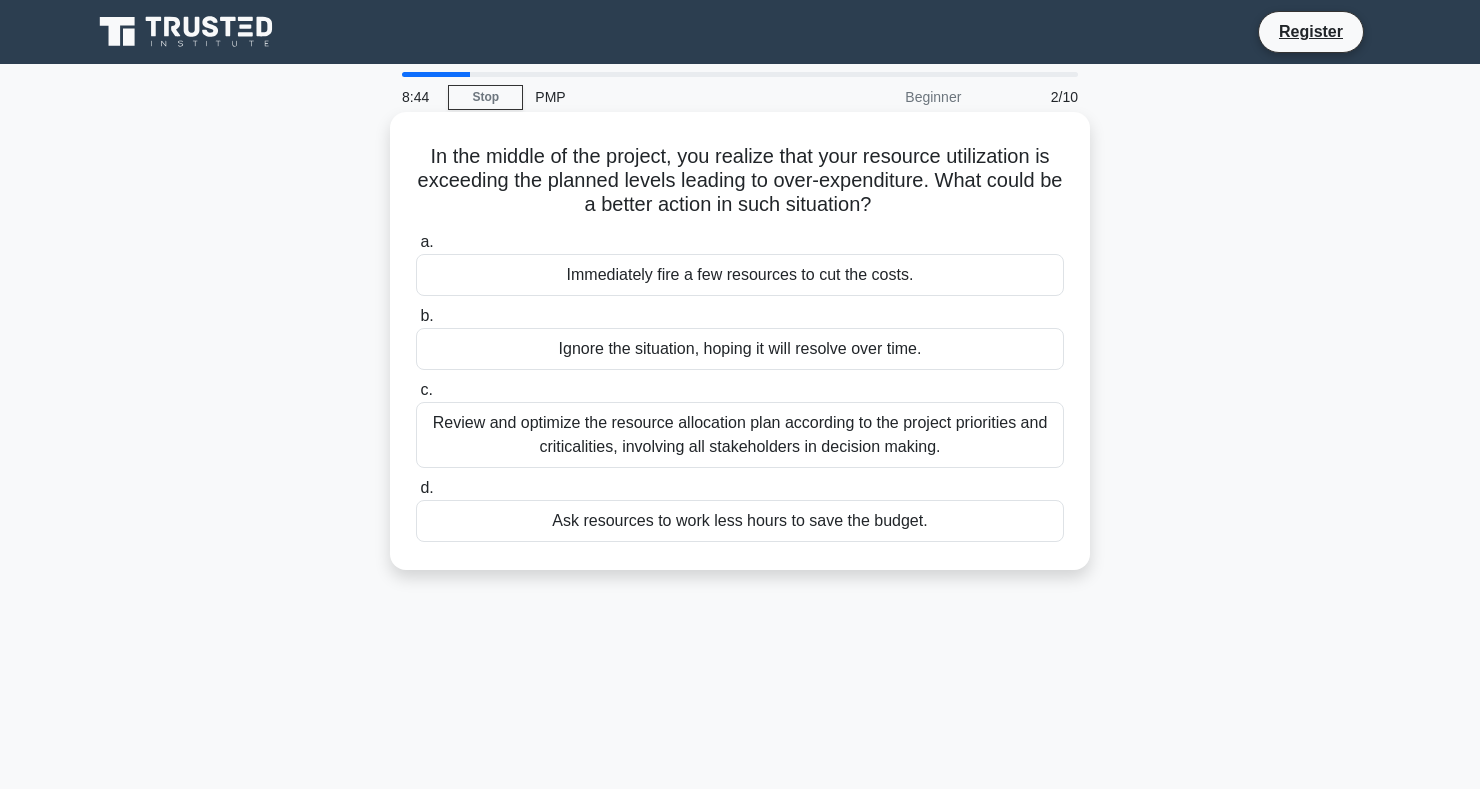click on "Review and optimize the resource allocation plan according to the project priorities and criticalities, involving all stakeholders in decision making." at bounding box center [740, 435] 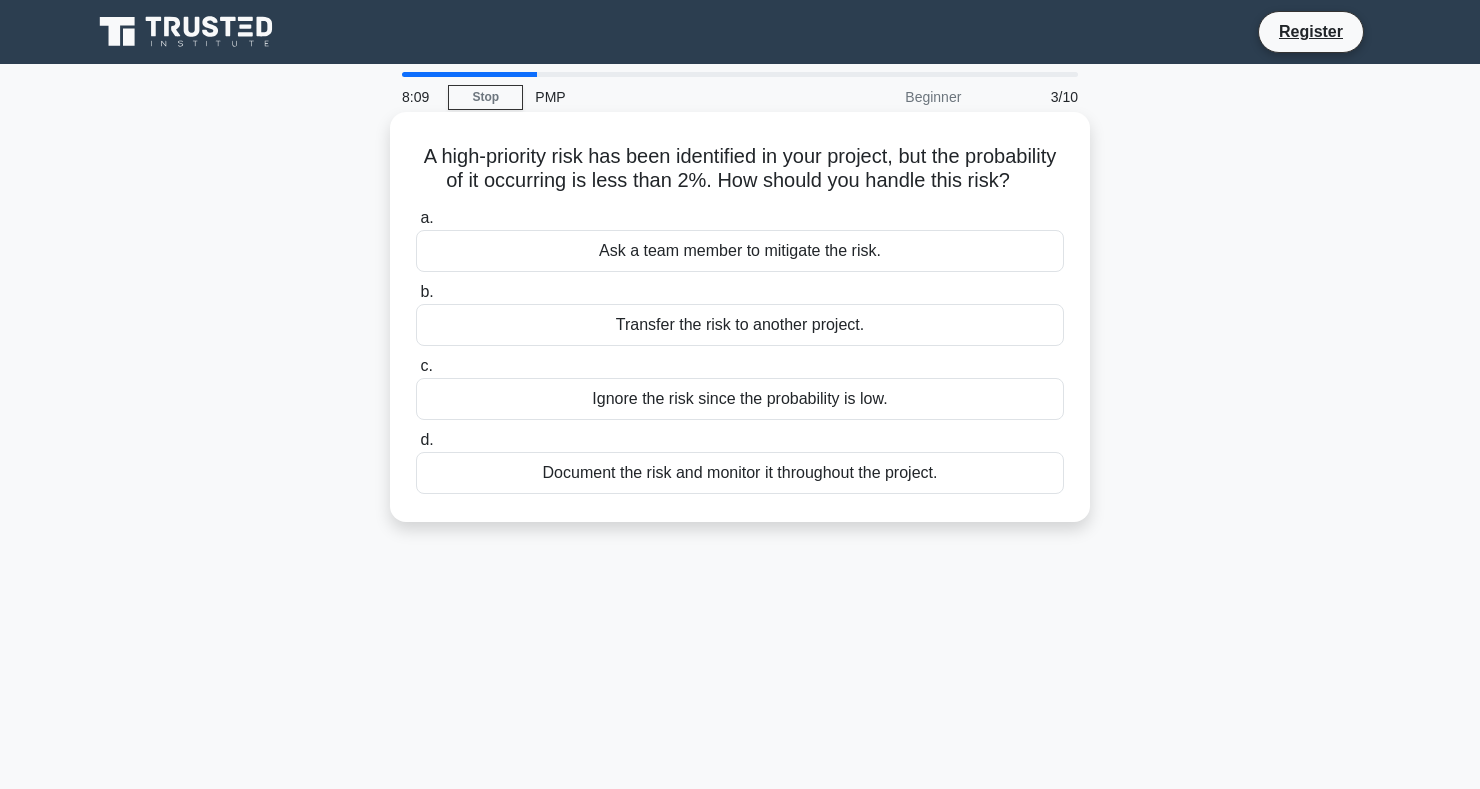 click on "Transfer the risk to another project." at bounding box center (740, 325) 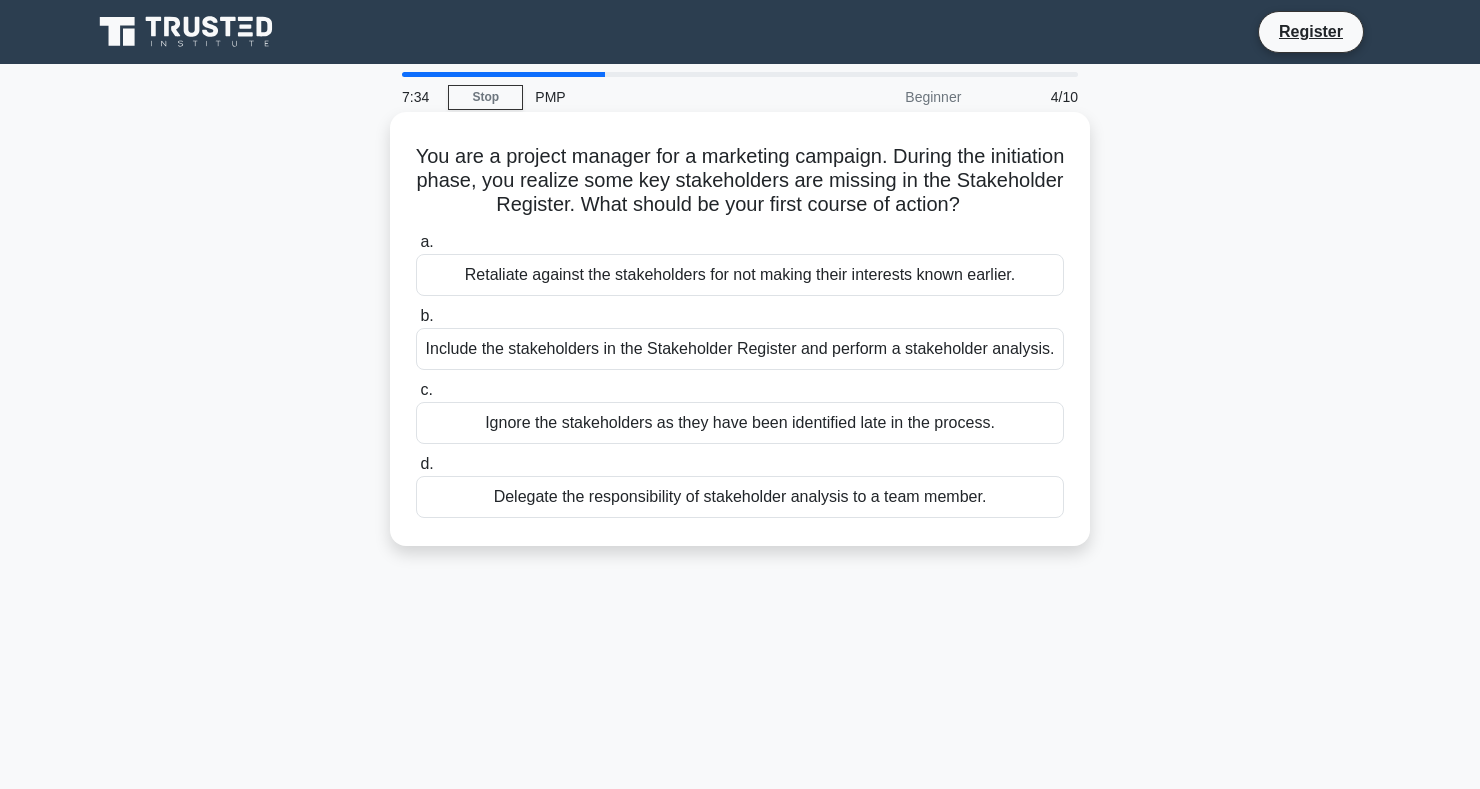 click on "Include the stakeholders in the Stakeholder Register and perform a stakeholder analysis." at bounding box center (740, 349) 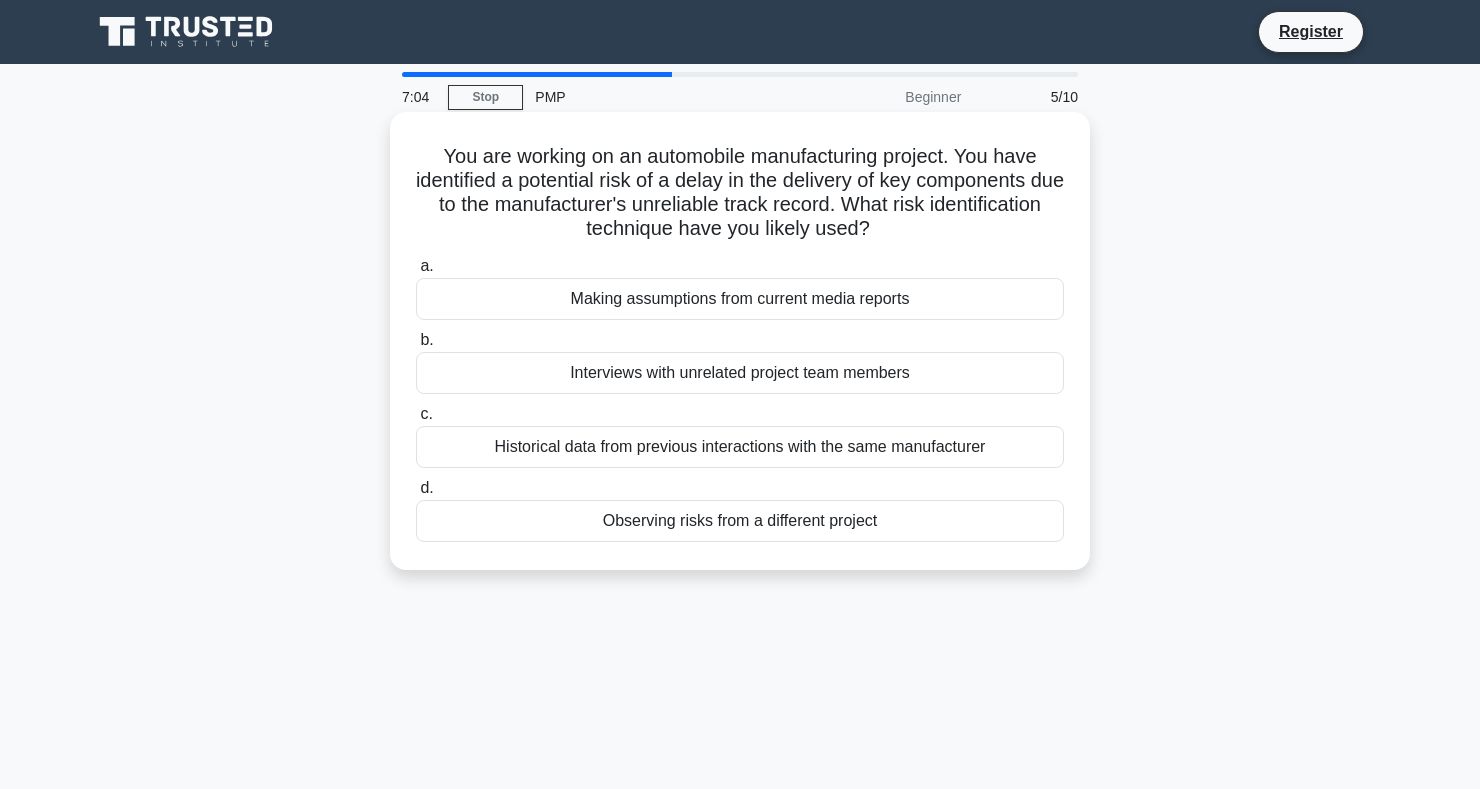 click on "Historical data from previous interactions with the same manufacturer" at bounding box center (740, 447) 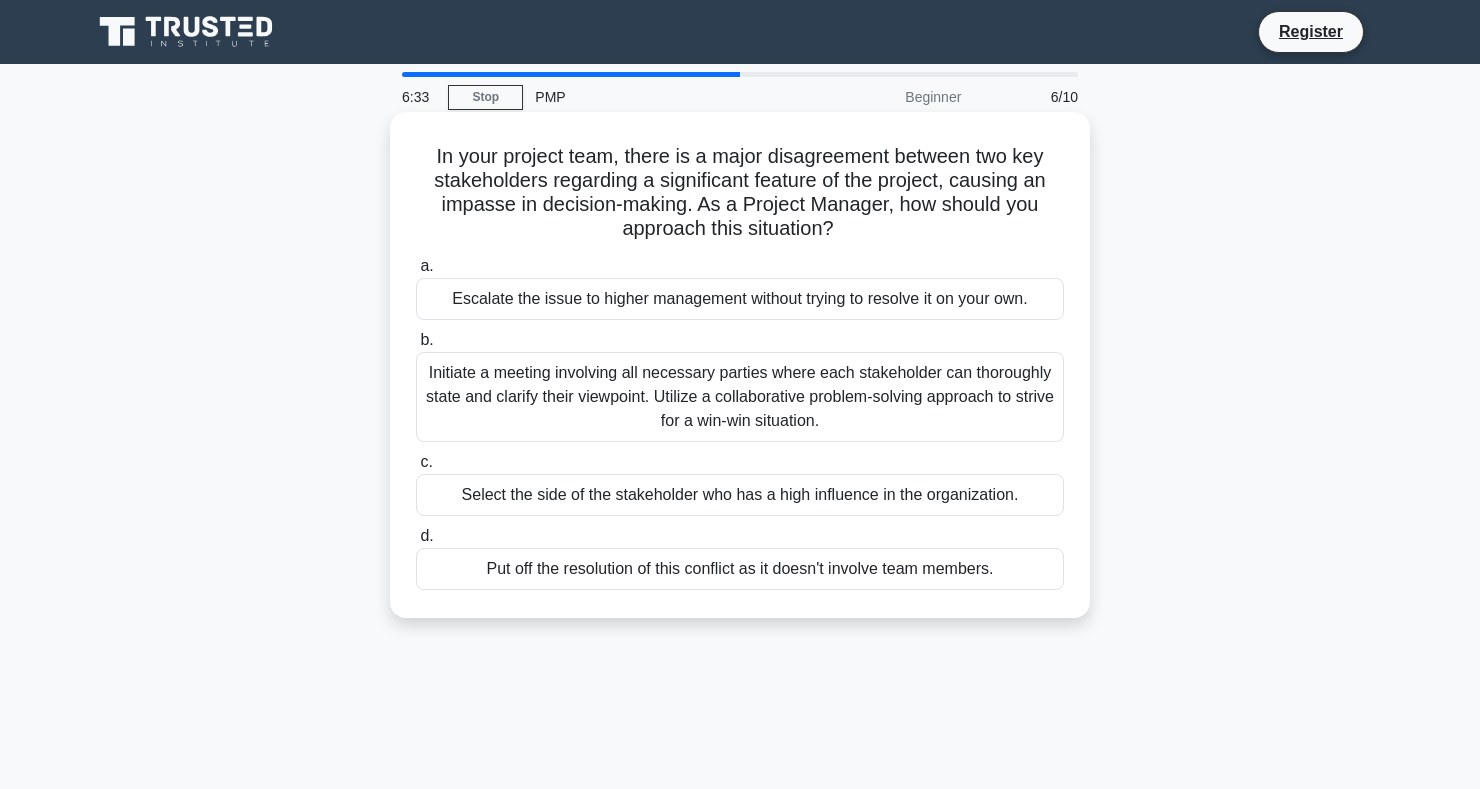 click on "Initiate a meeting involving all necessary parties where each stakeholder can thoroughly state and clarify their viewpoint. Utilize a collaborative problem-solving approach to strive for a win-win situation." at bounding box center [740, 397] 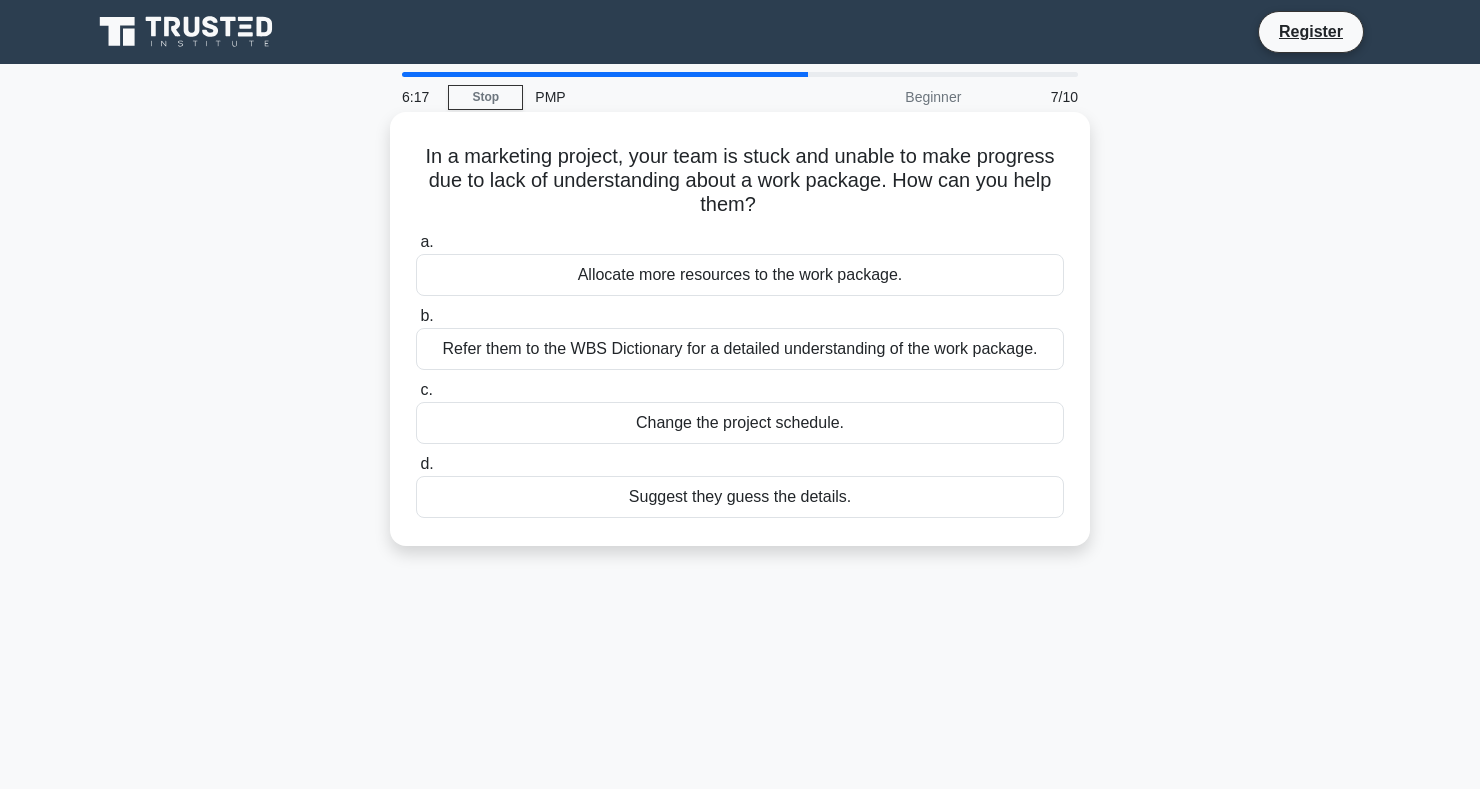 click on "Refer them to the WBS Dictionary for a detailed understanding of the work package." at bounding box center [740, 349] 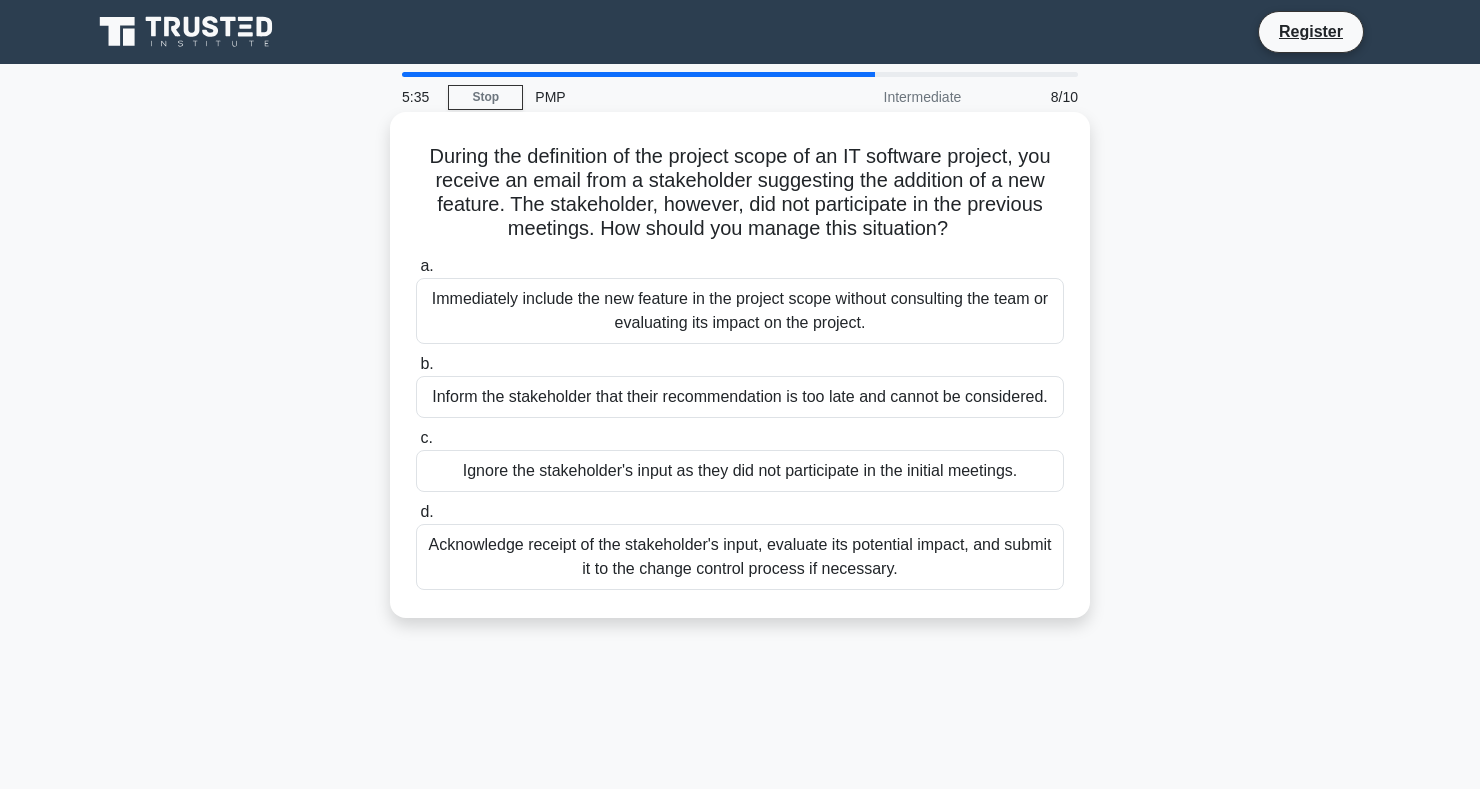 click on "Acknowledge receipt of the stakeholder's input, evaluate its potential impact, and submit it to the change control process if necessary." at bounding box center [740, 557] 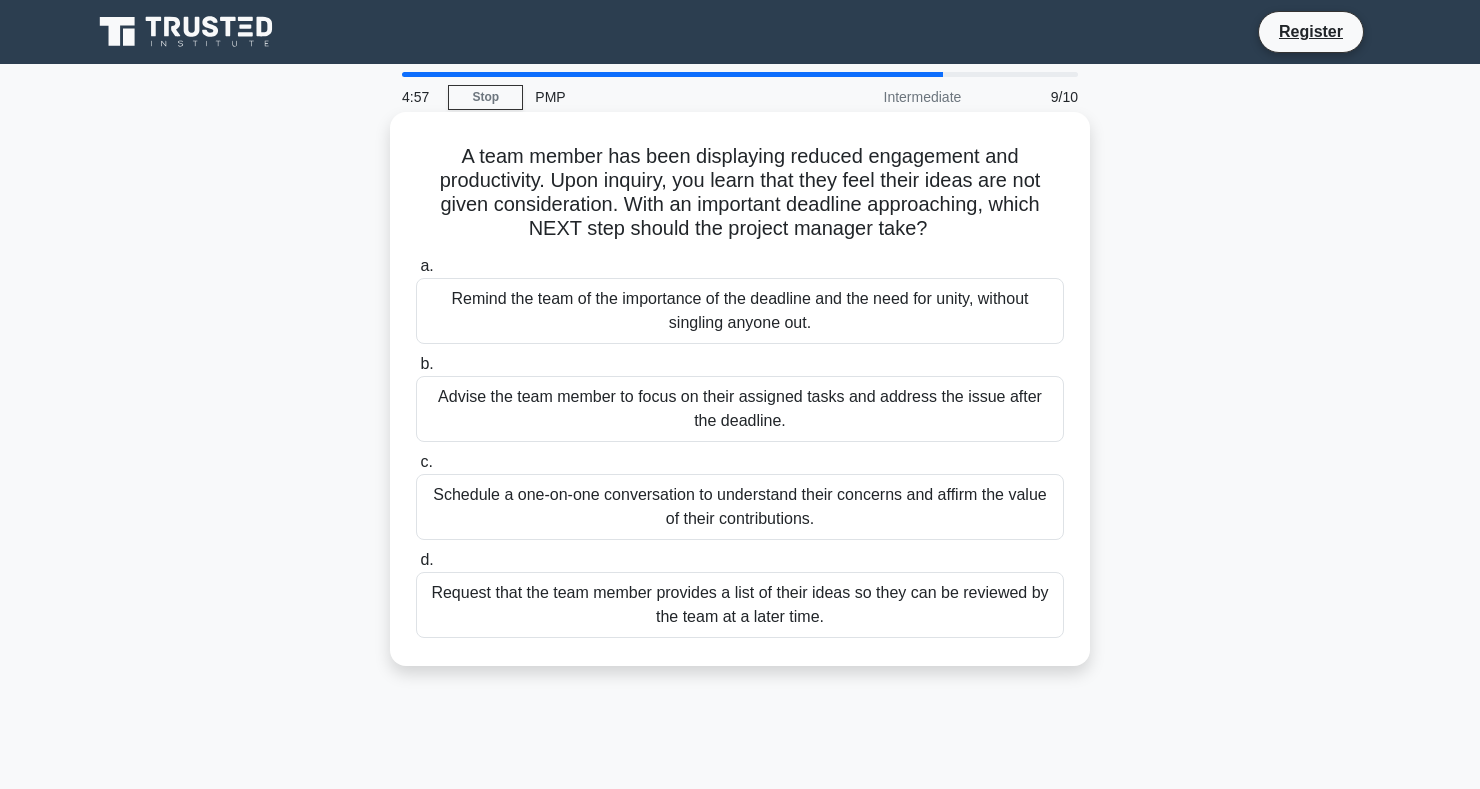 click on "Schedule a one-on-one conversation to understand their concerns and affirm the value of their contributions." at bounding box center [740, 507] 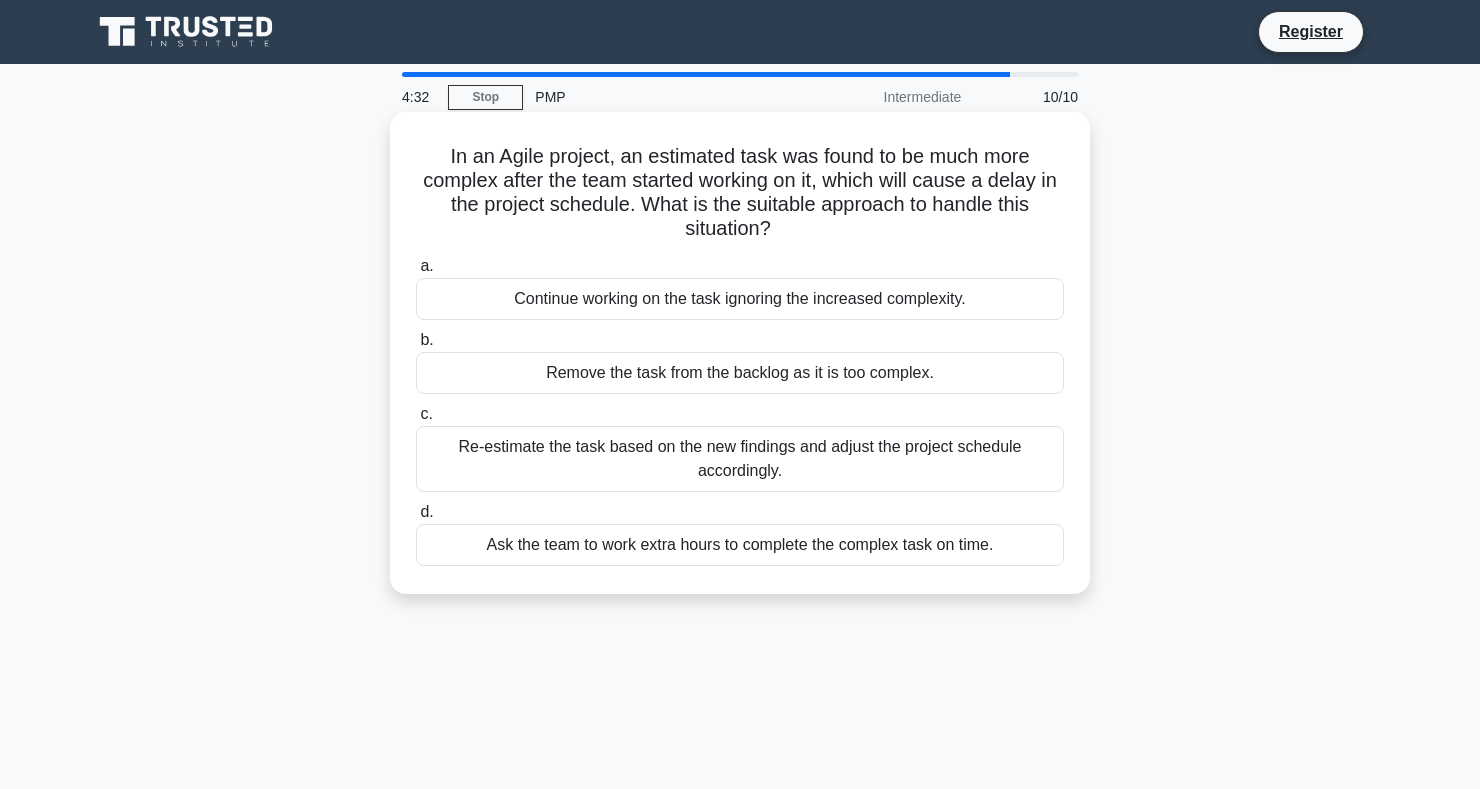 click on "Re-estimate the task based on the new findings and adjust the project schedule accordingly." at bounding box center (740, 459) 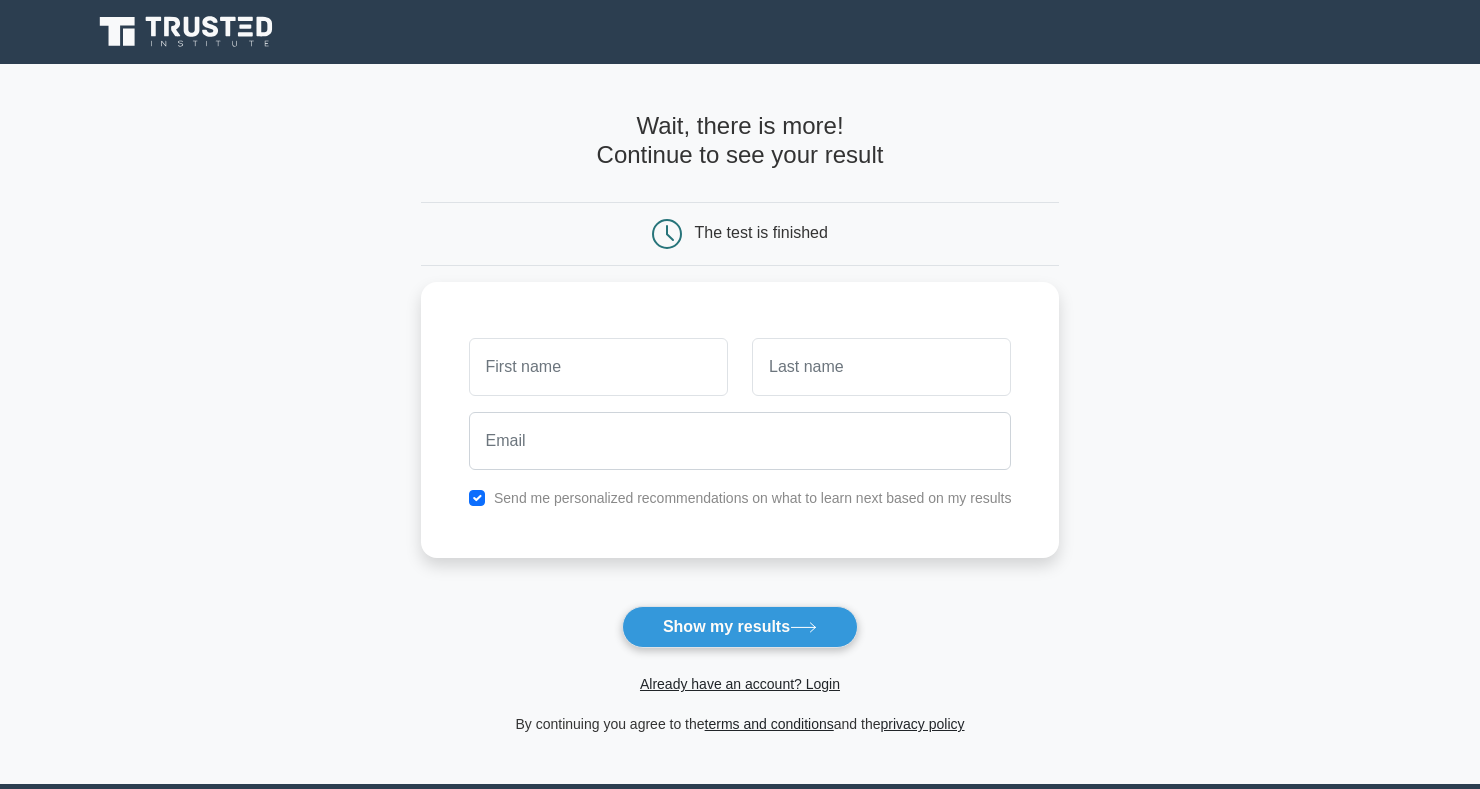 scroll, scrollTop: 0, scrollLeft: 0, axis: both 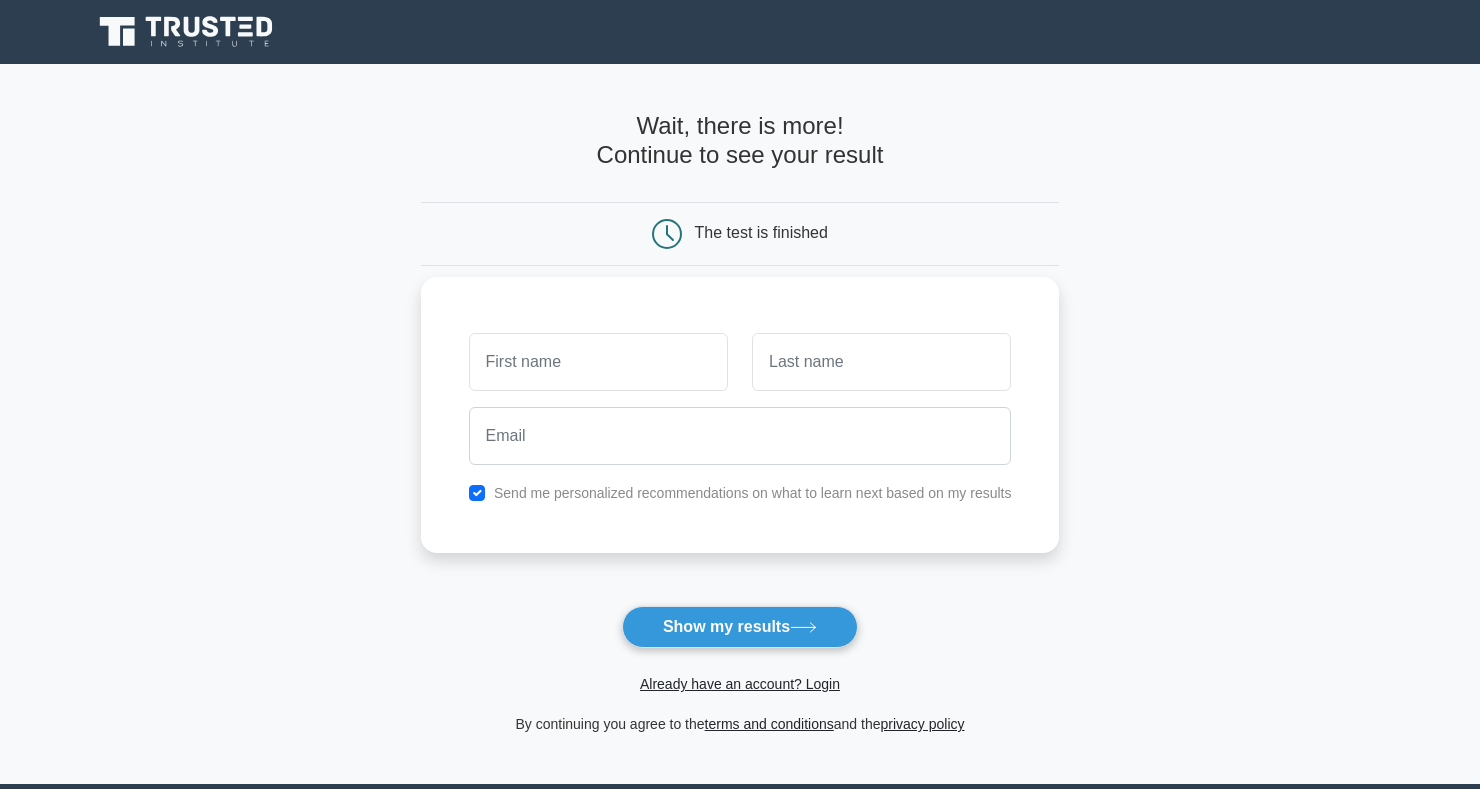 click at bounding box center [598, 362] 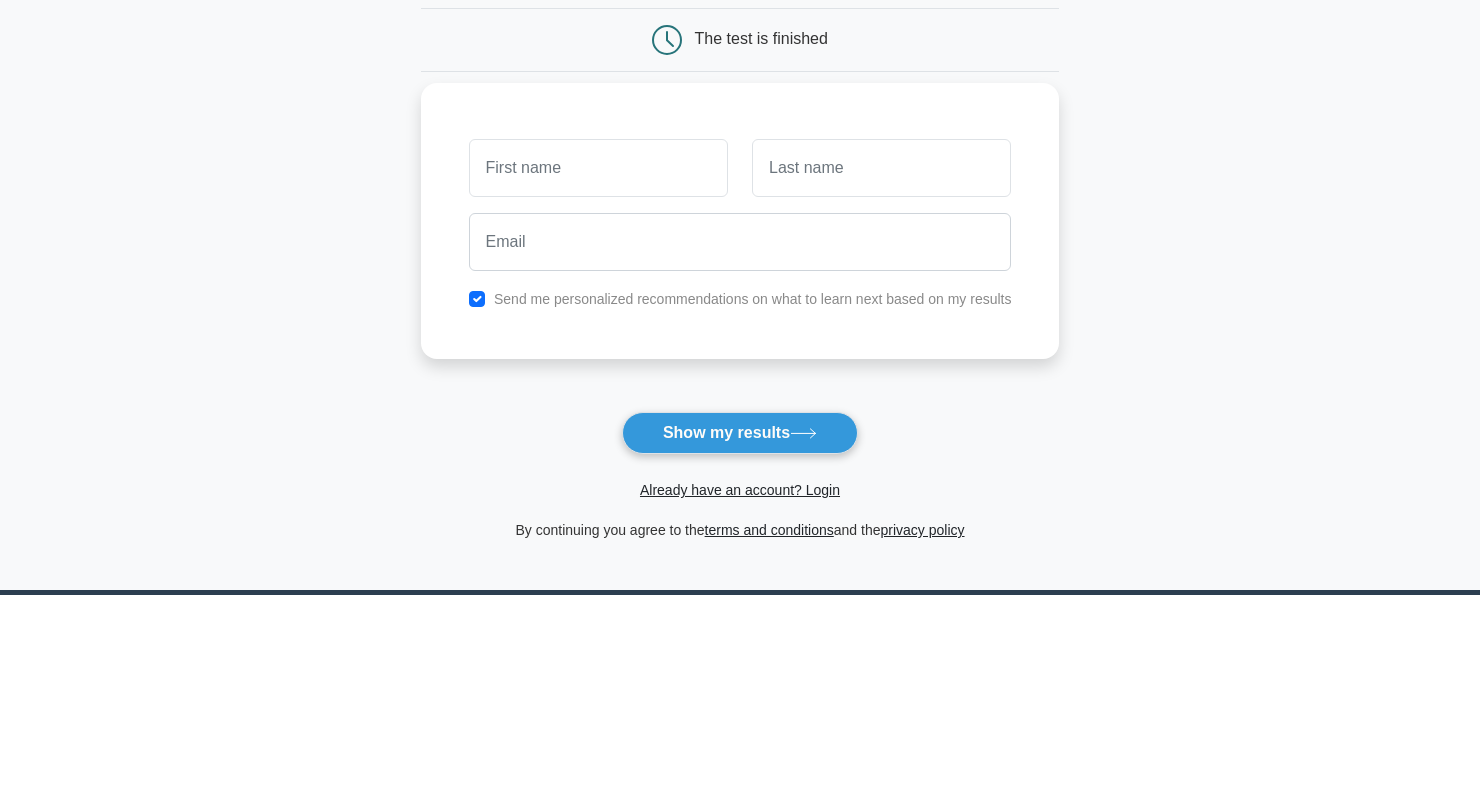 type on "[FIRST]" 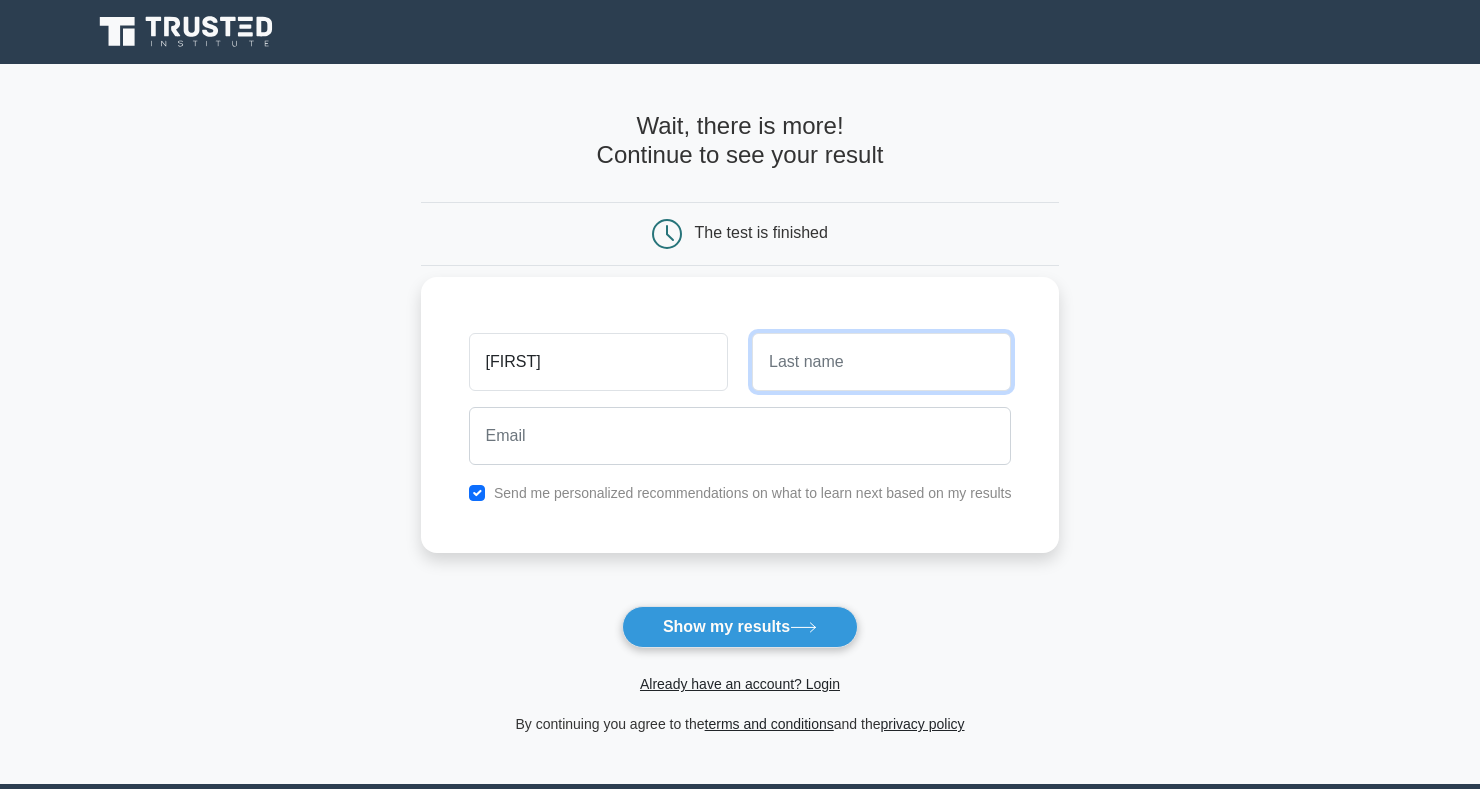 click at bounding box center (881, 362) 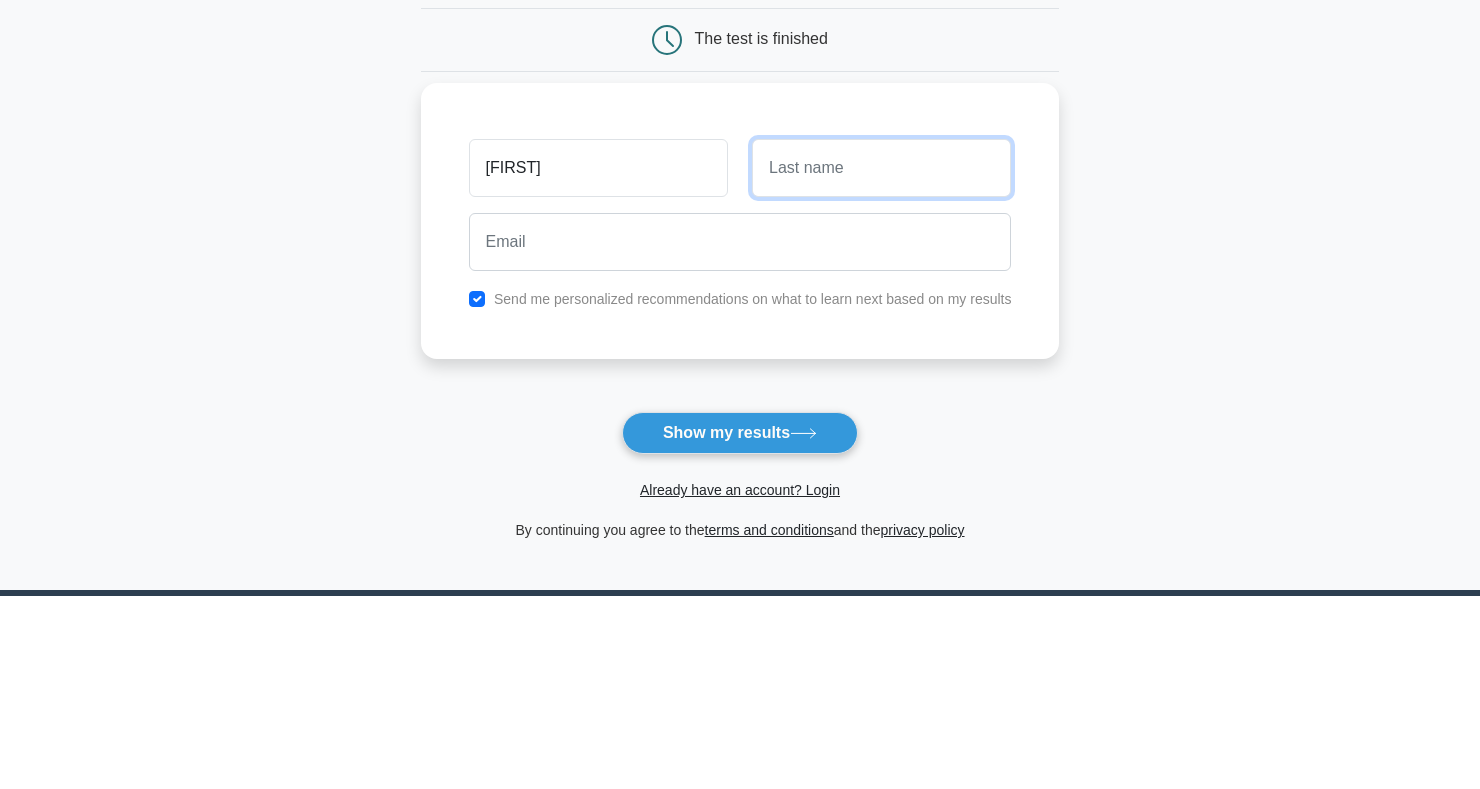 type on "Sameh" 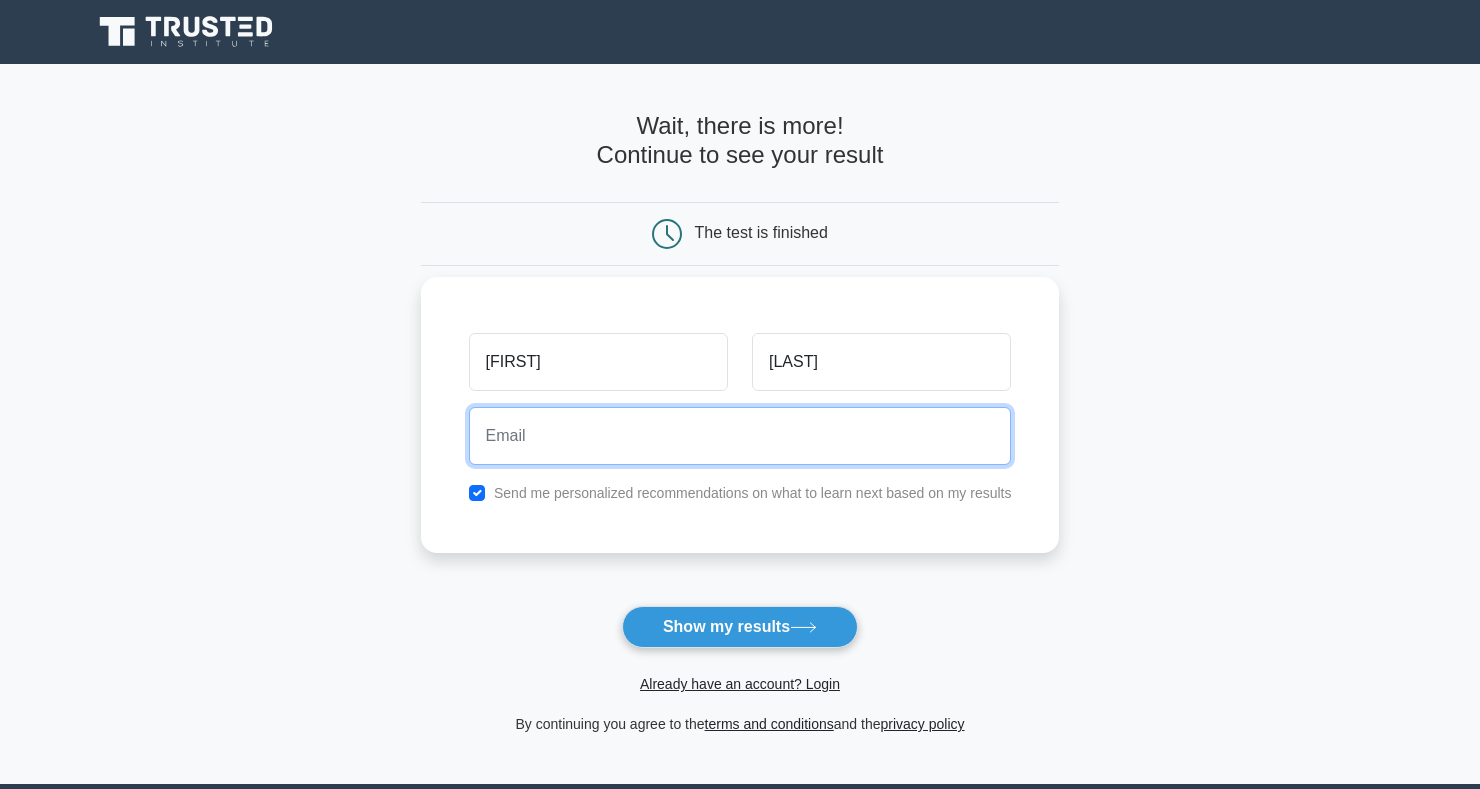 click at bounding box center [740, 436] 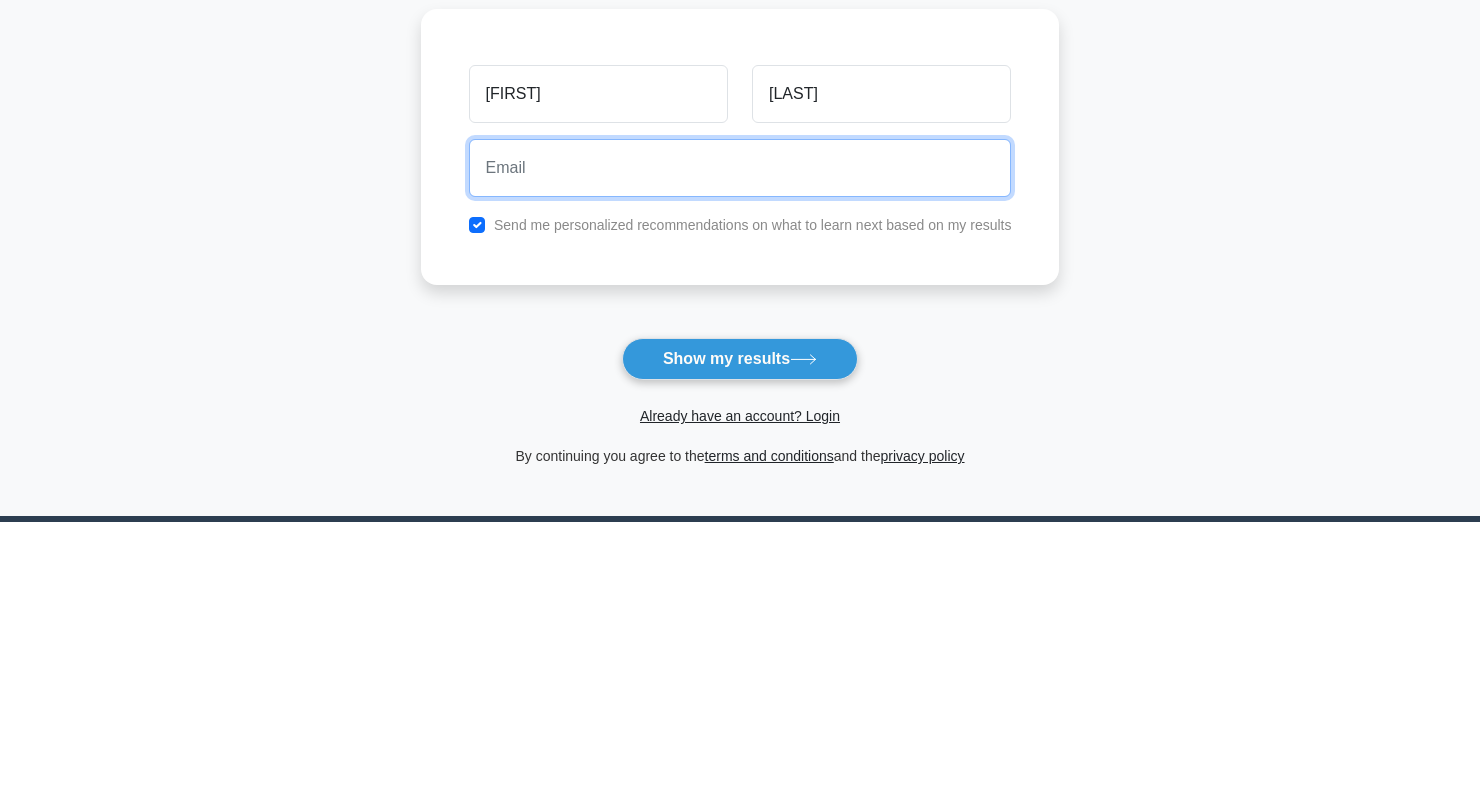 type on "mohdsameh23@gmail.com" 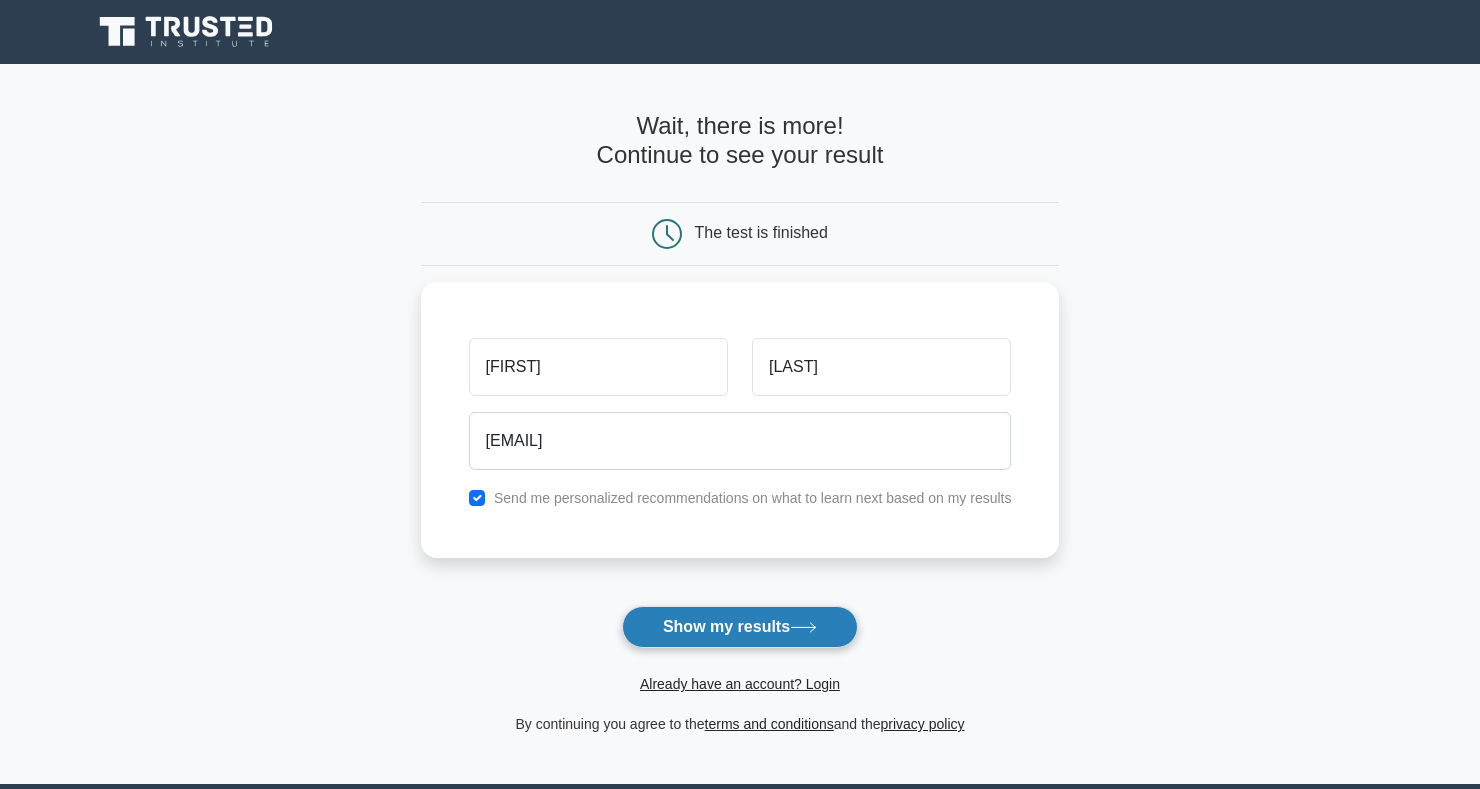 click on "Show my results" at bounding box center [740, 627] 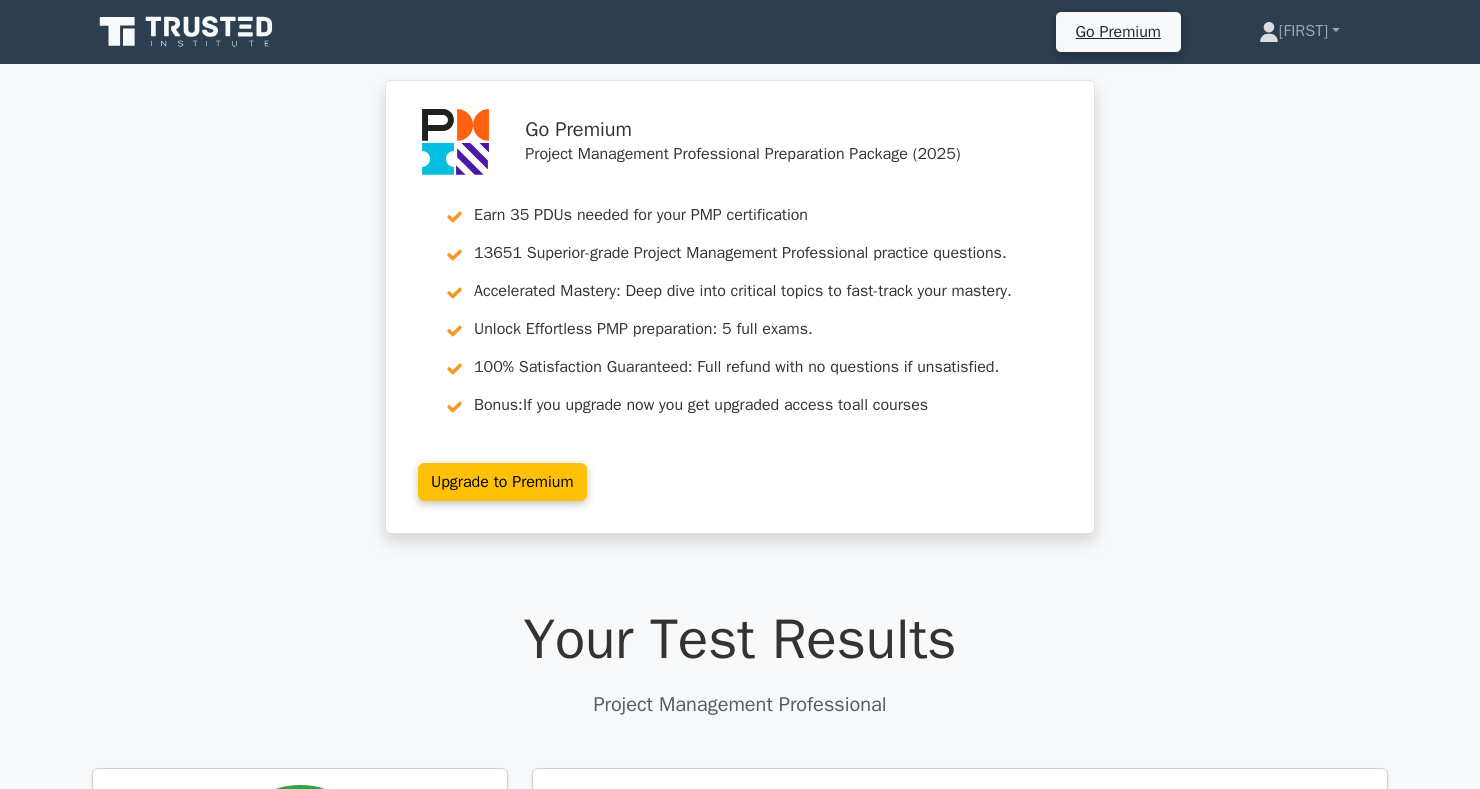 scroll, scrollTop: 0, scrollLeft: 0, axis: both 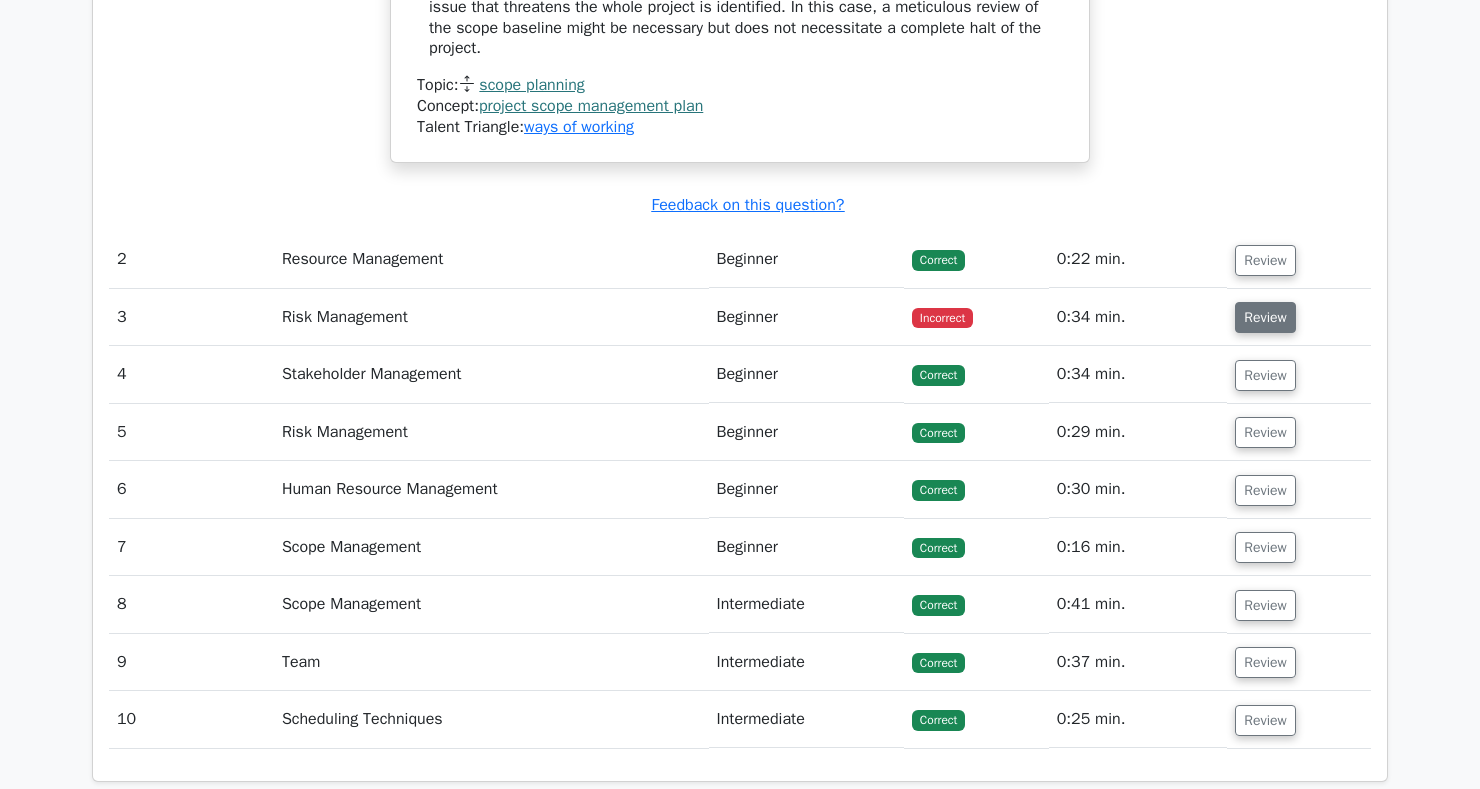 click on "Review" at bounding box center [1265, 317] 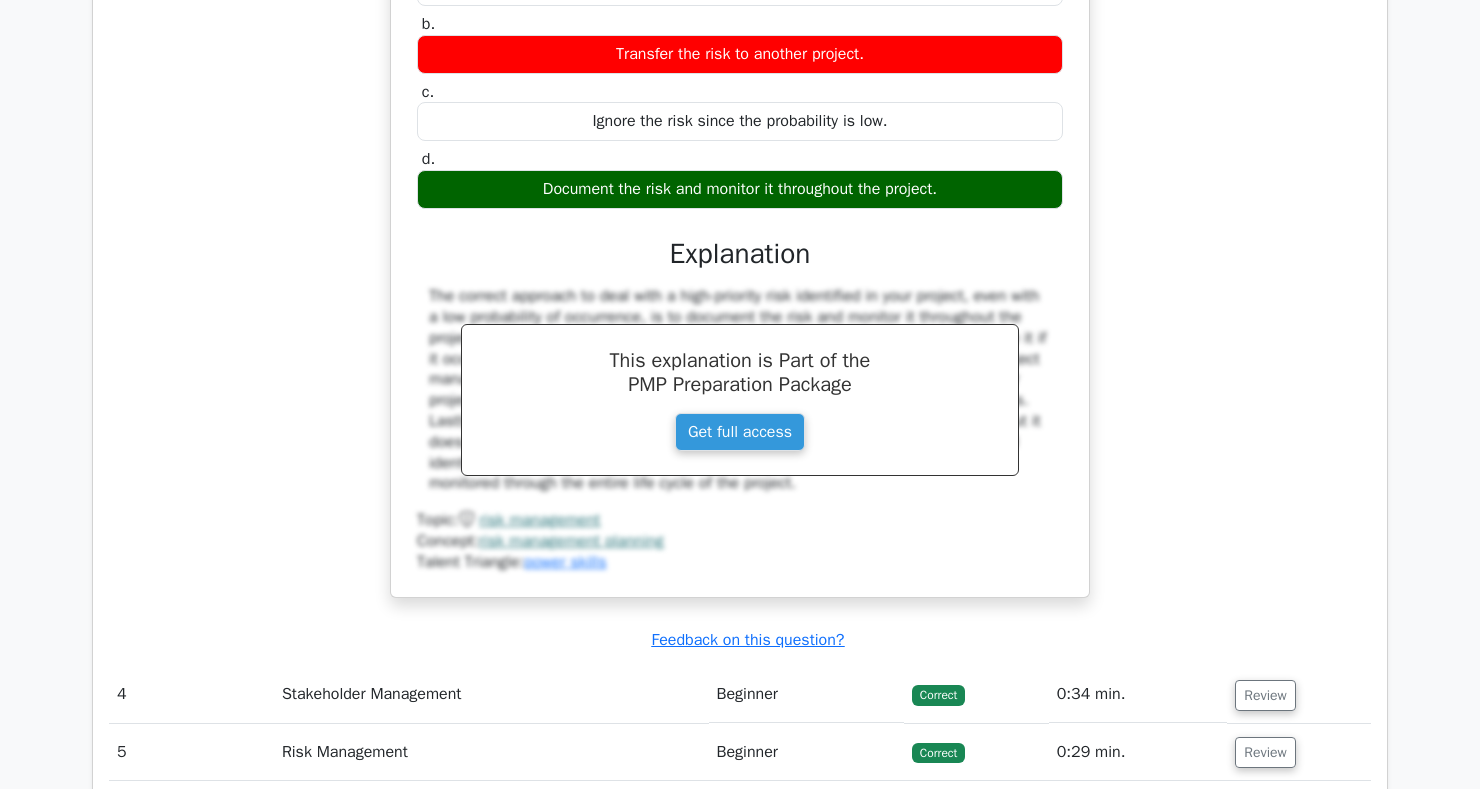scroll, scrollTop: 3157, scrollLeft: 0, axis: vertical 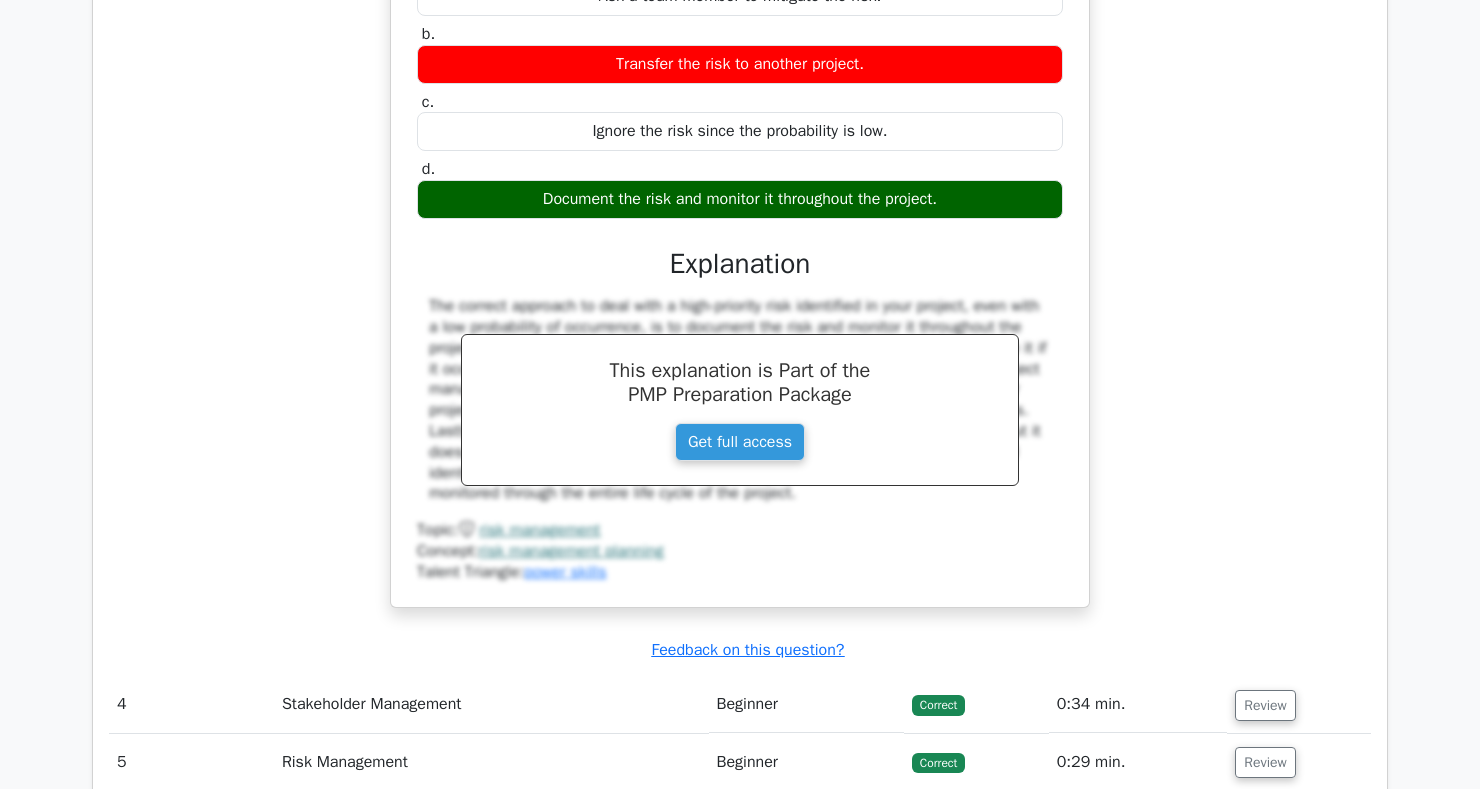 click on "Go Premium
Project Management Professional Preparation Package (2025)
Earn 35 PDUs needed for your PMP certification
13651 Superior-grade  Project Management Professional practice questions.
Accelerated Mastery: Deep dive into critical topics to fast-track your mastery.
Unlock Effortless PMP preparation: 5 full exams.
100% Satisfaction Guaranteed: Full refund with no questions if unsatisfied.
Bonus: all courses" at bounding box center (740, -649) 